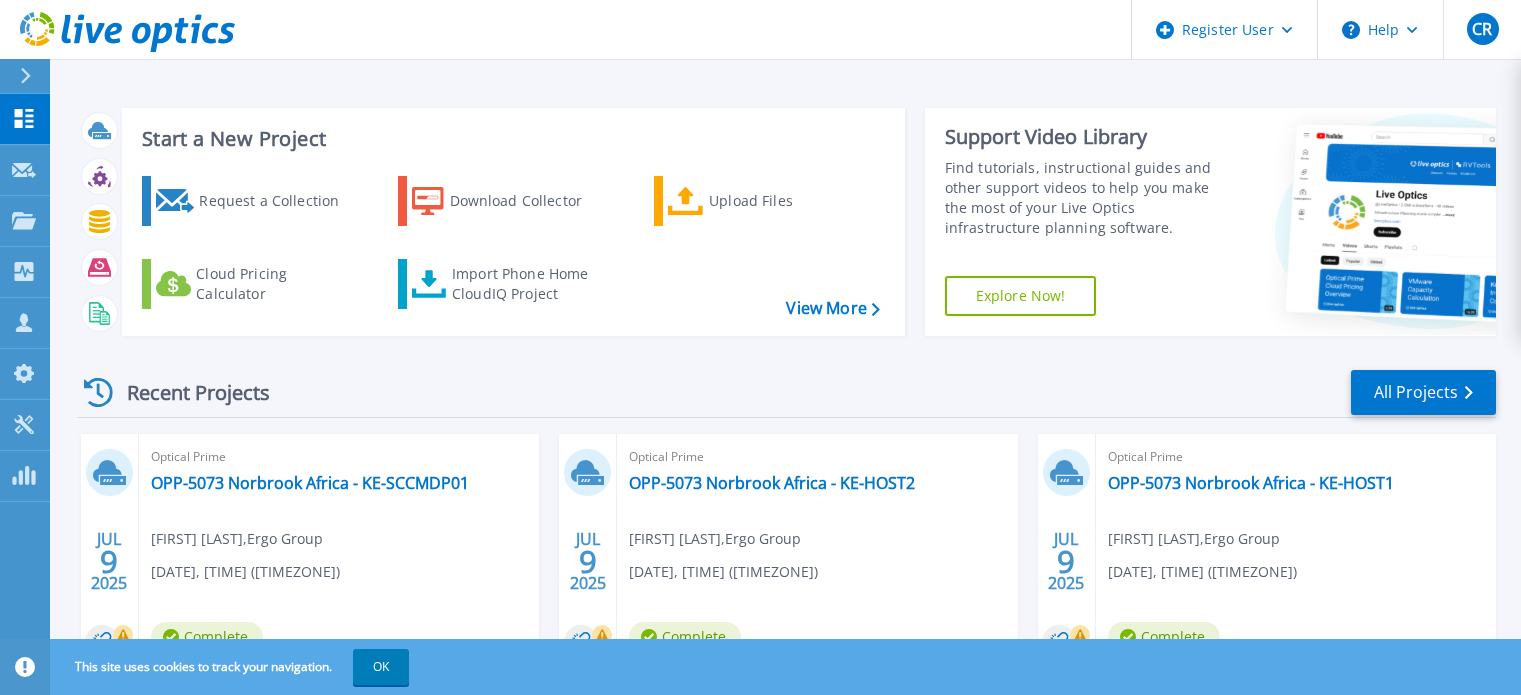 scroll, scrollTop: 0, scrollLeft: 0, axis: both 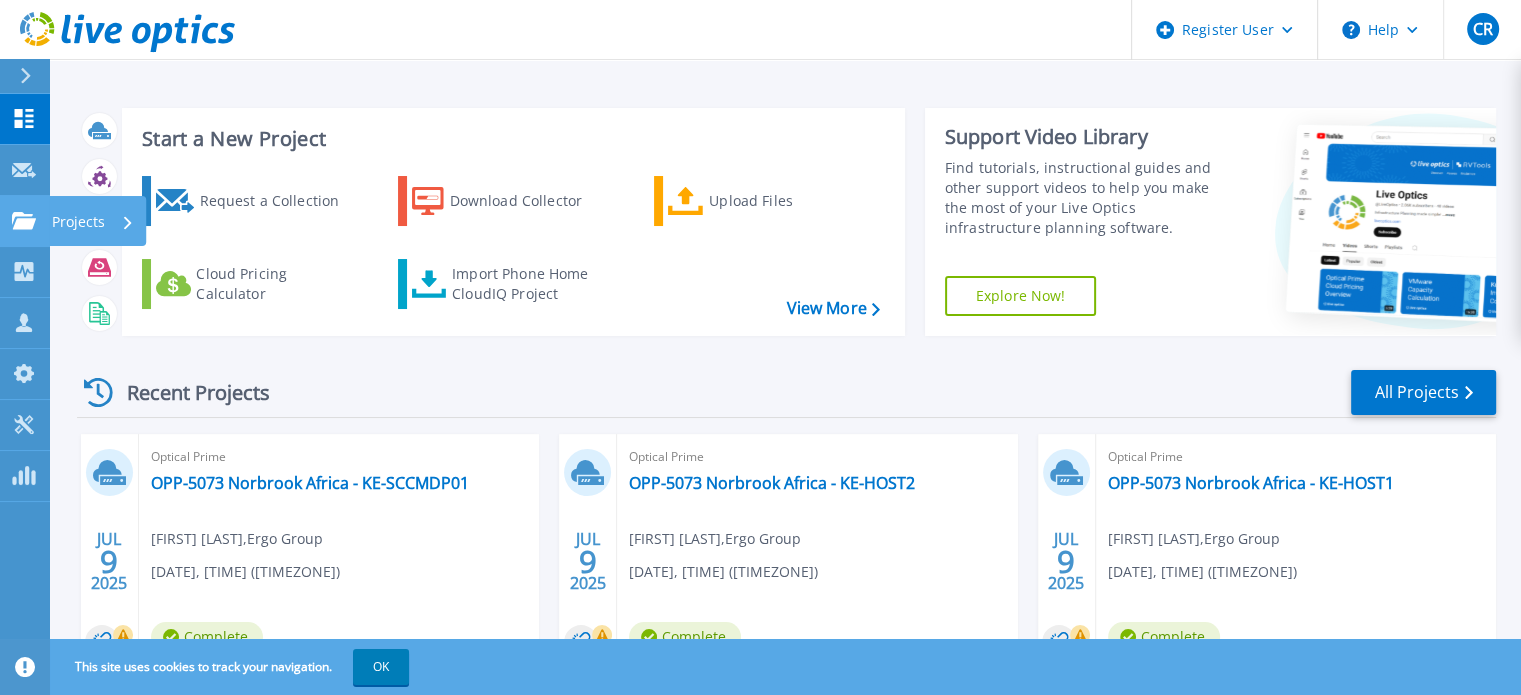 click 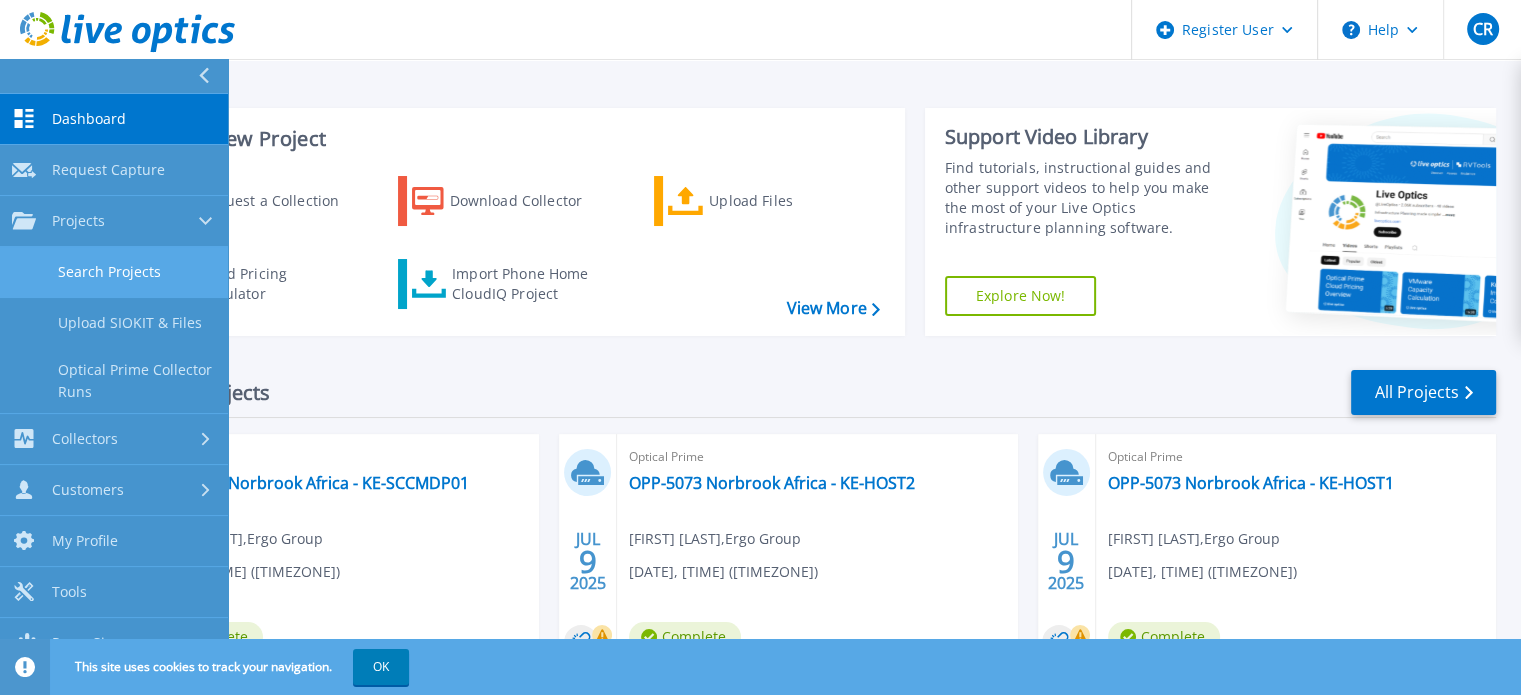 click on "Search Projects" at bounding box center [114, 272] 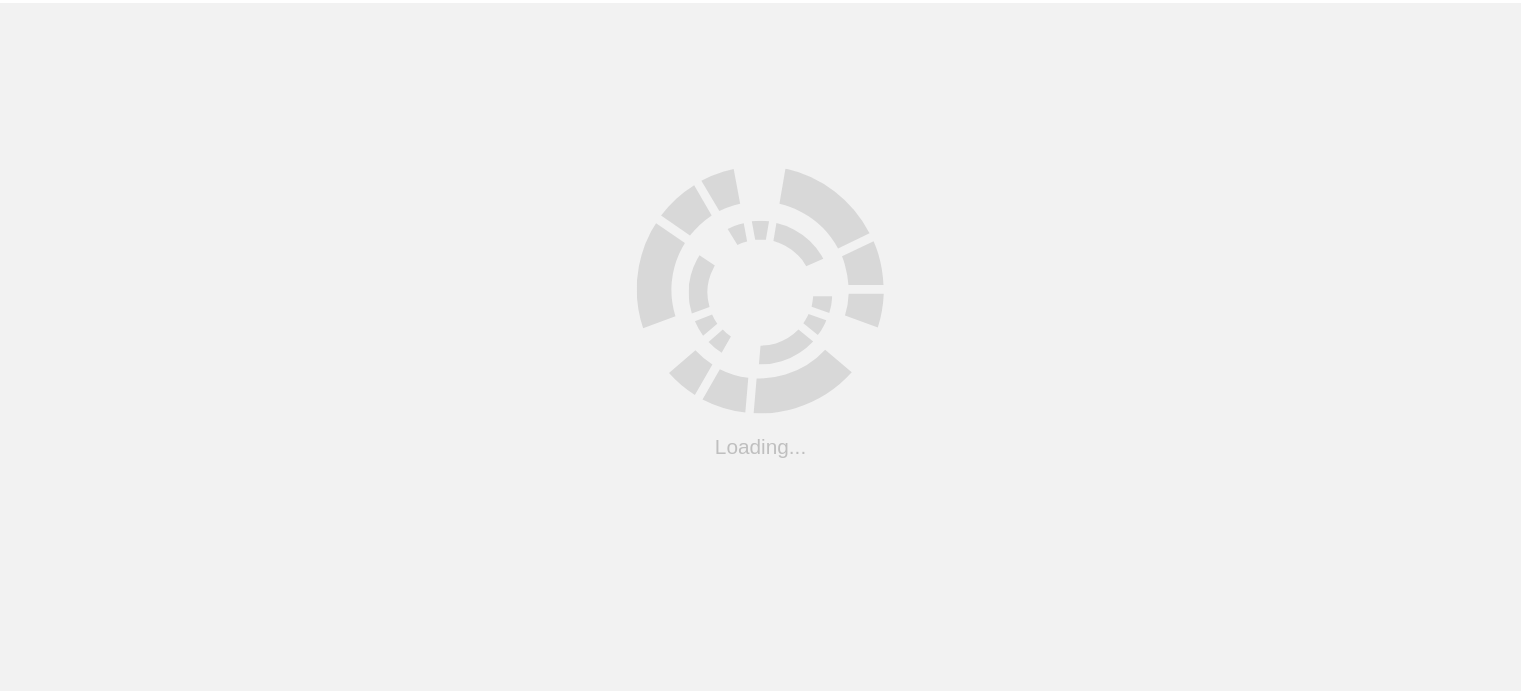 scroll, scrollTop: 0, scrollLeft: 0, axis: both 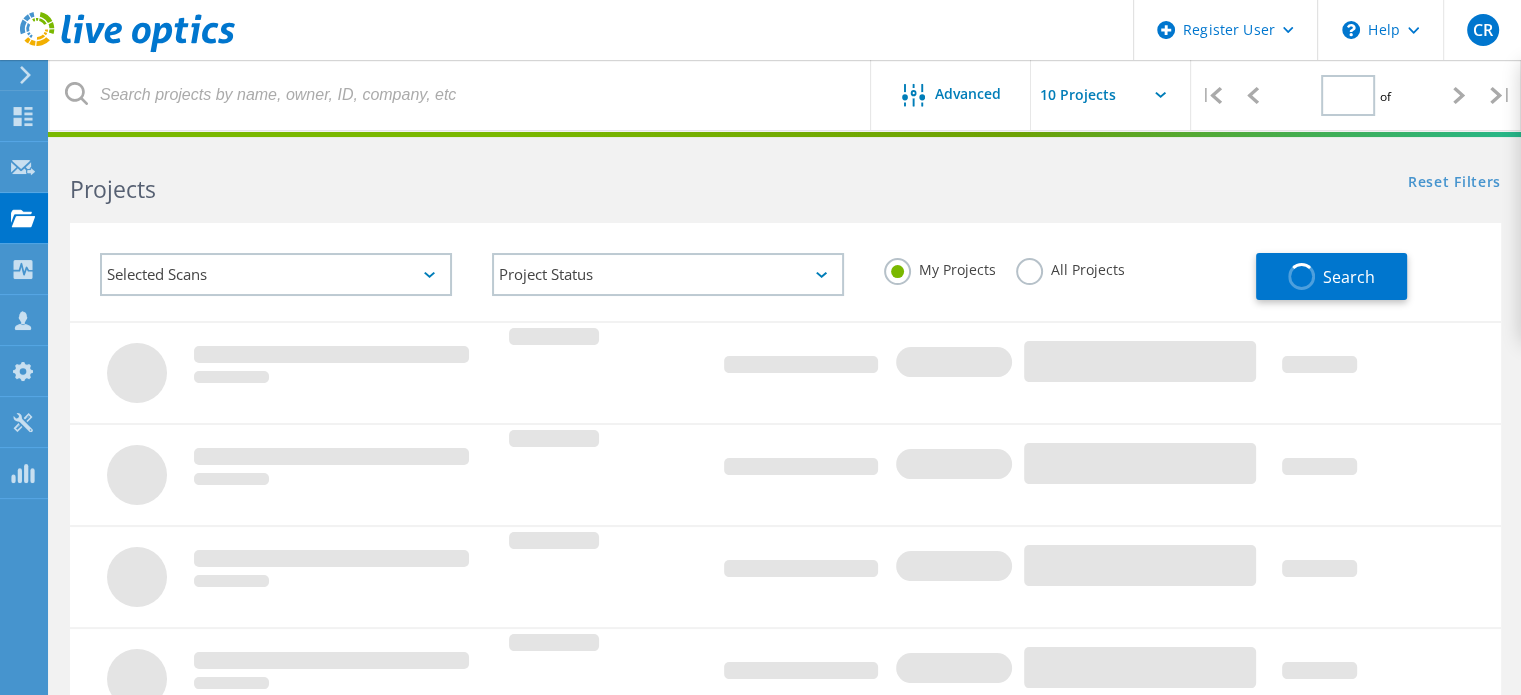 type on "1" 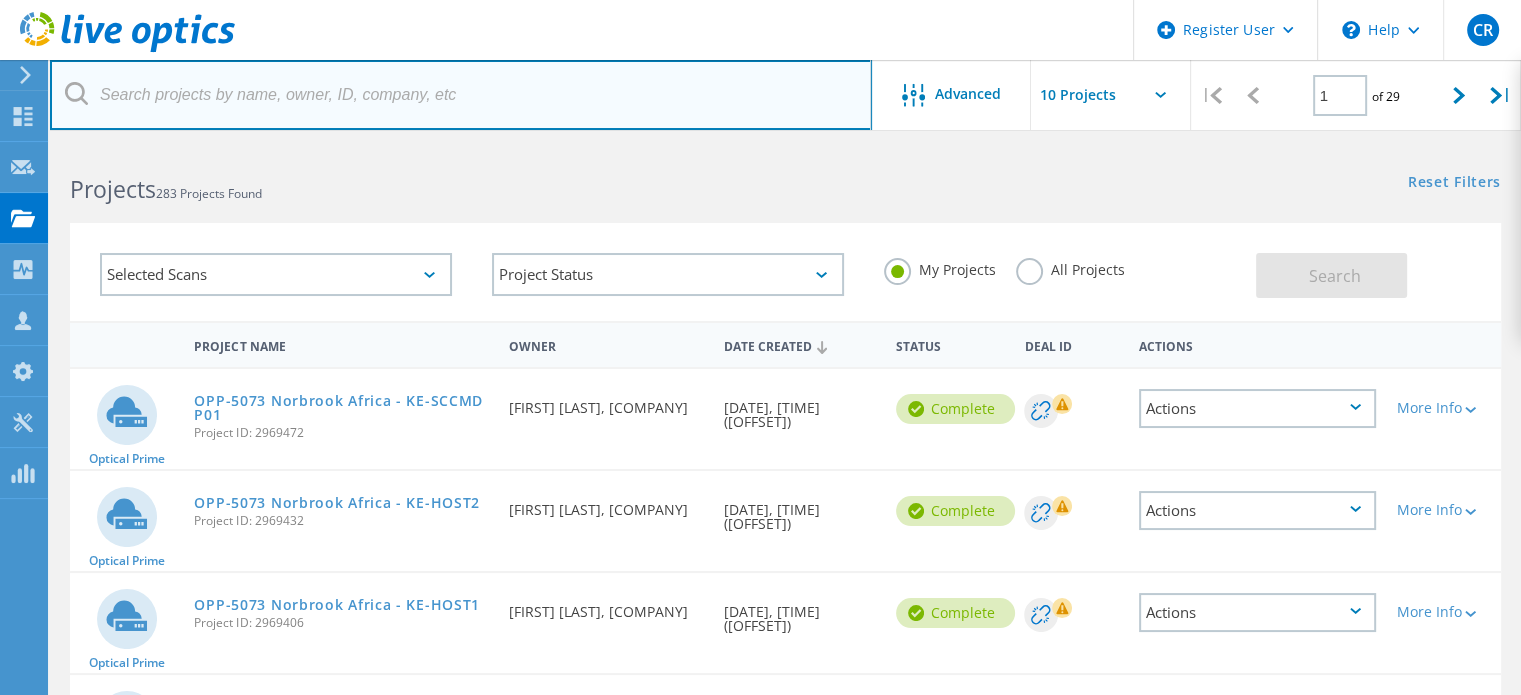 click at bounding box center (461, 95) 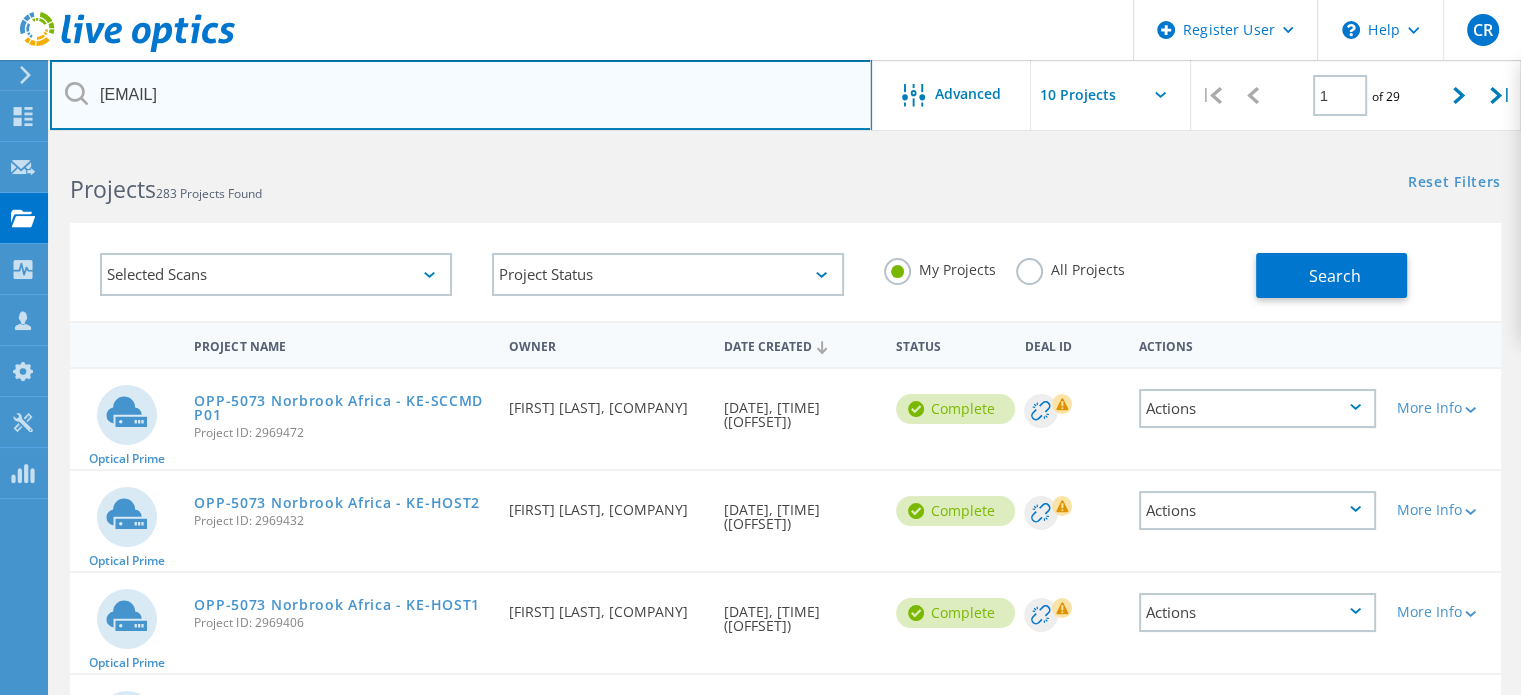 type on "[EMAIL]" 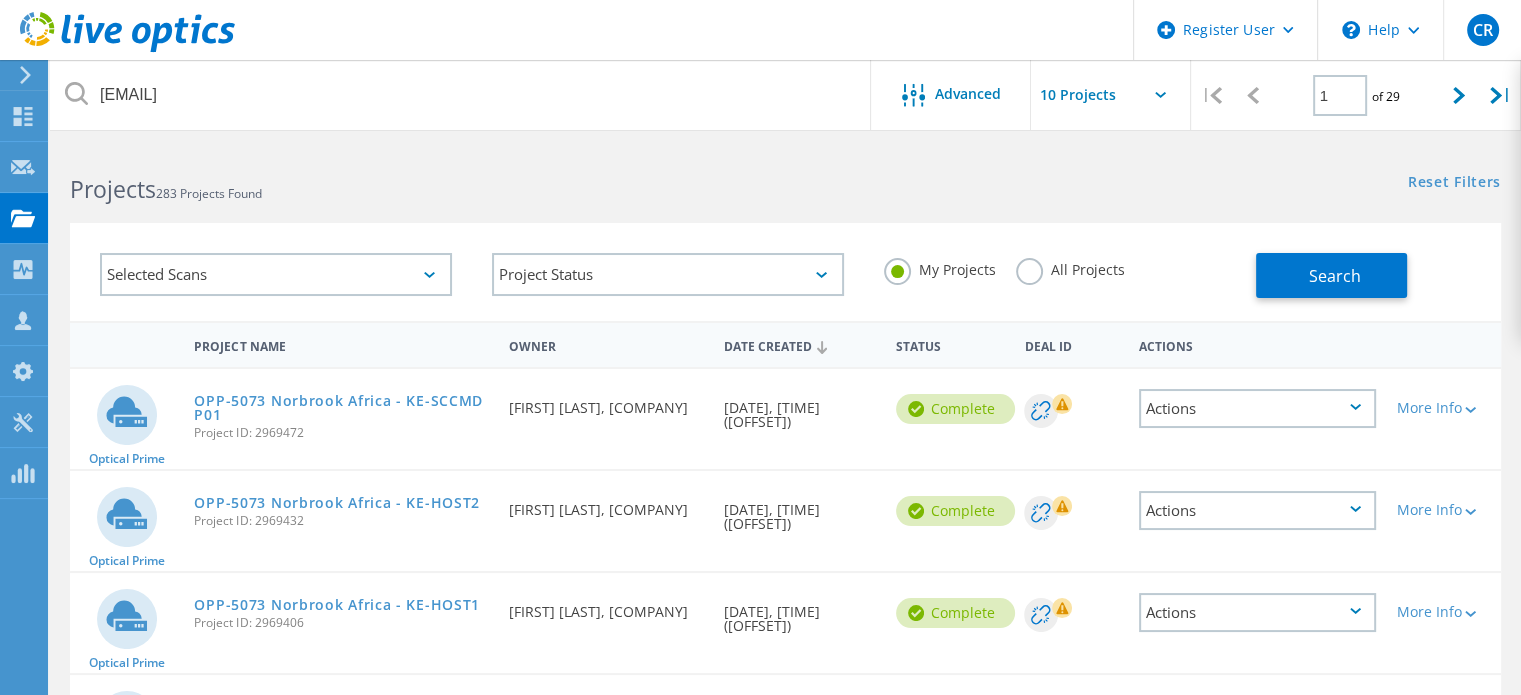 click on "All Projects" 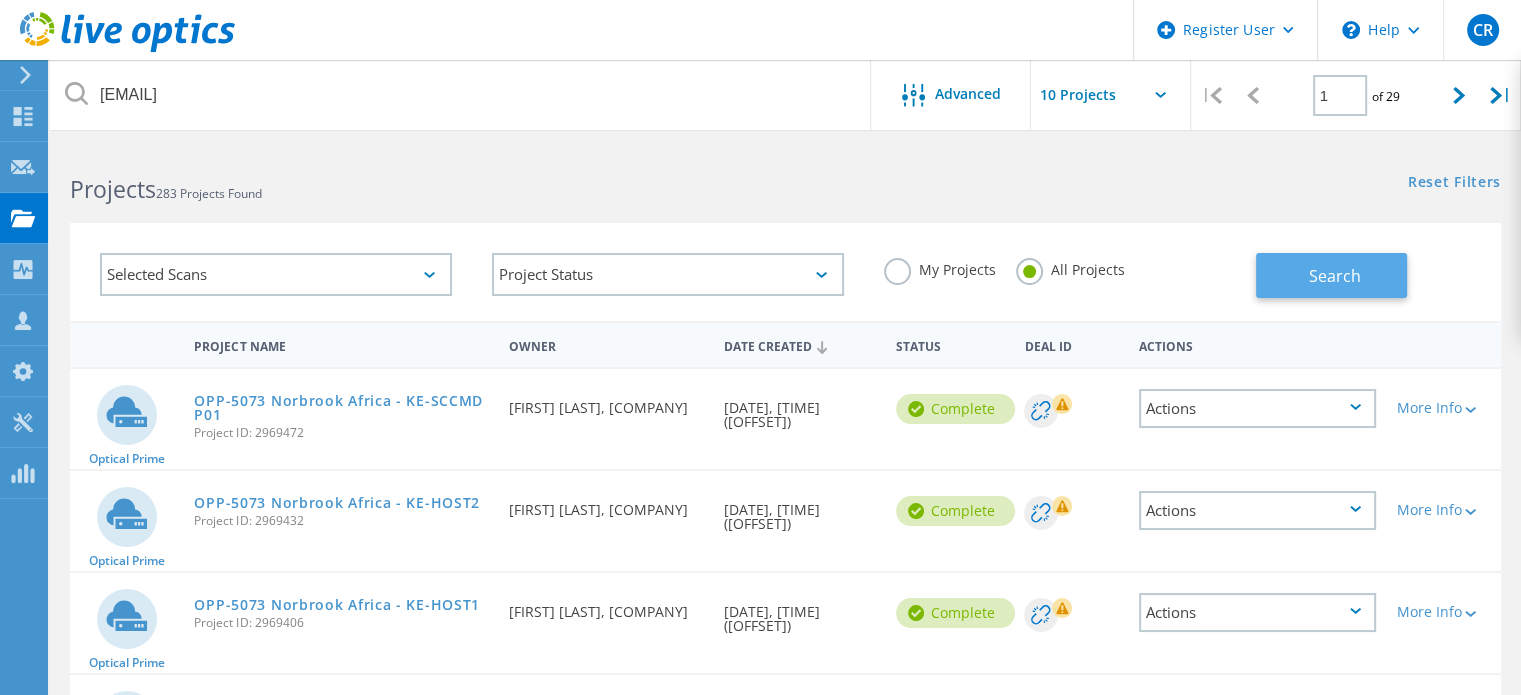 click on "Search" 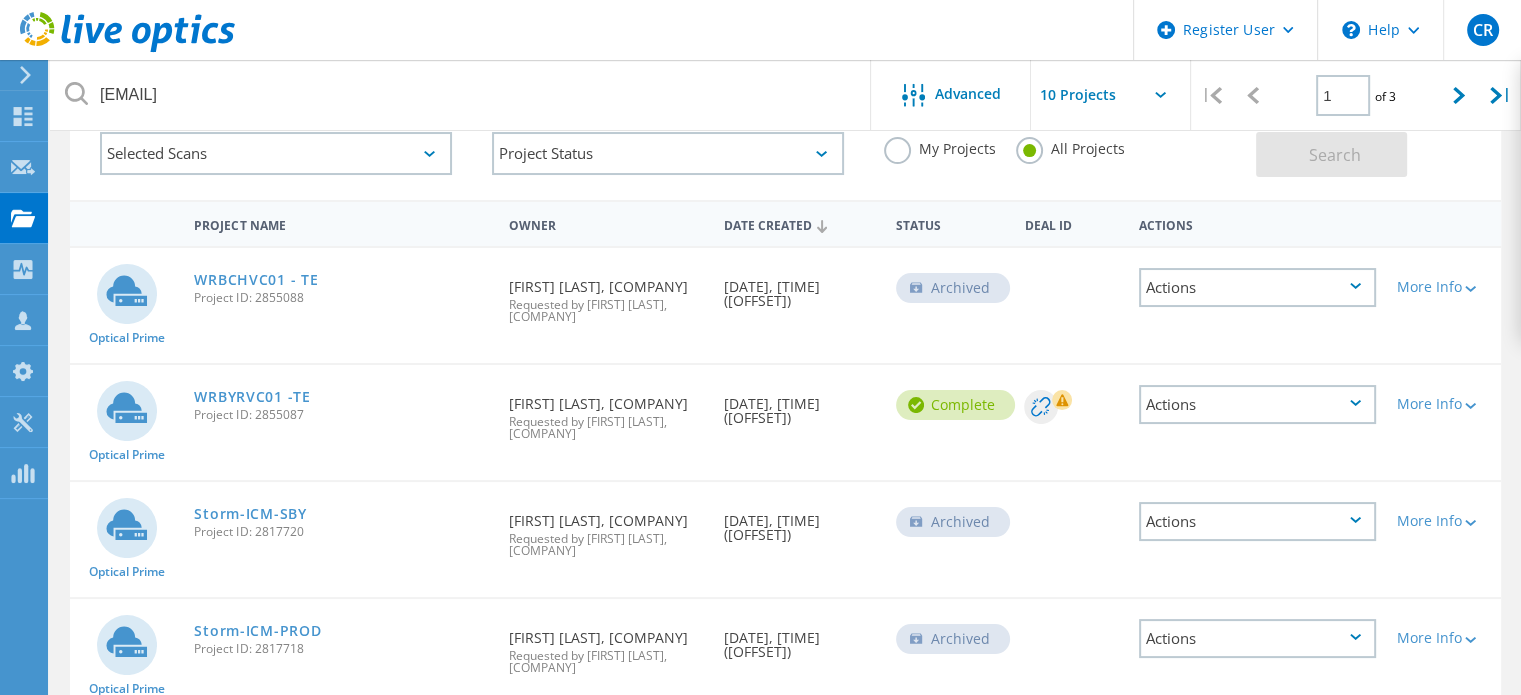 scroll, scrollTop: 0, scrollLeft: 0, axis: both 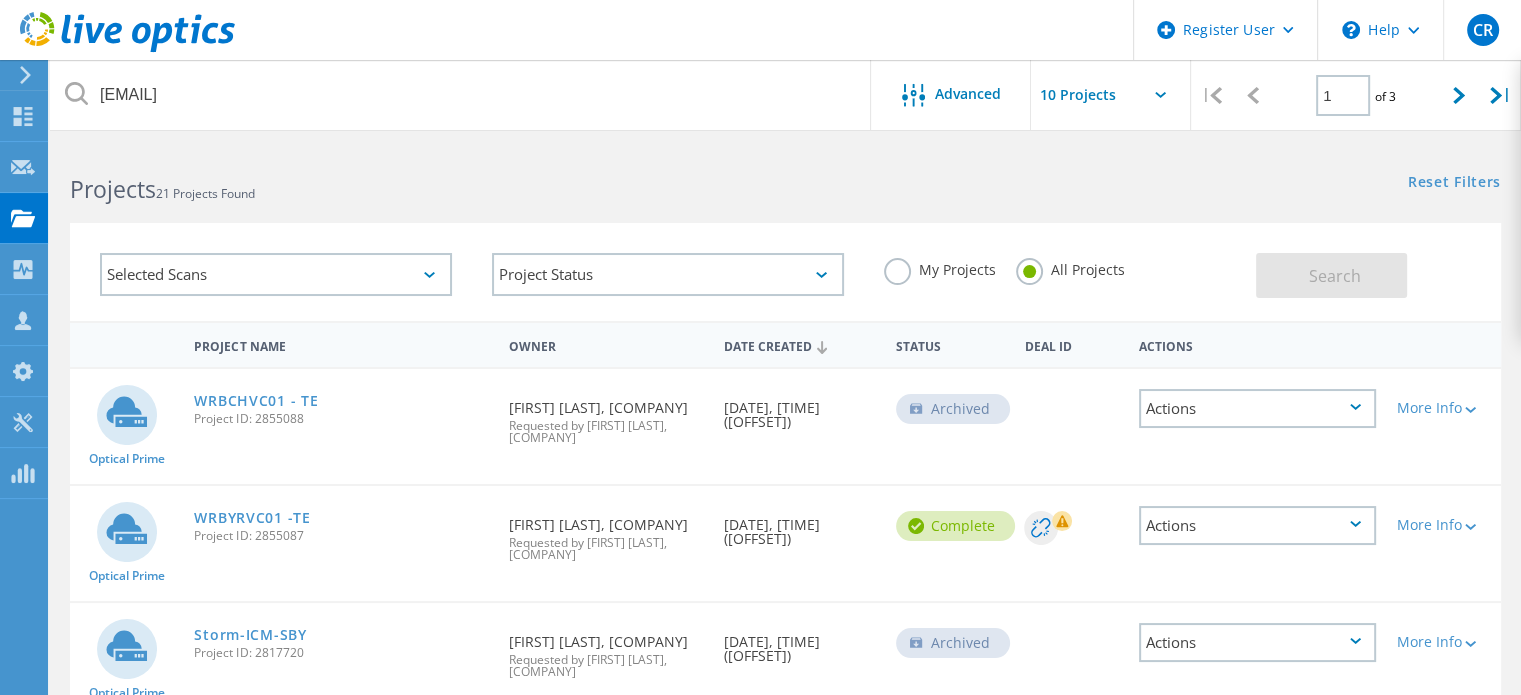 click 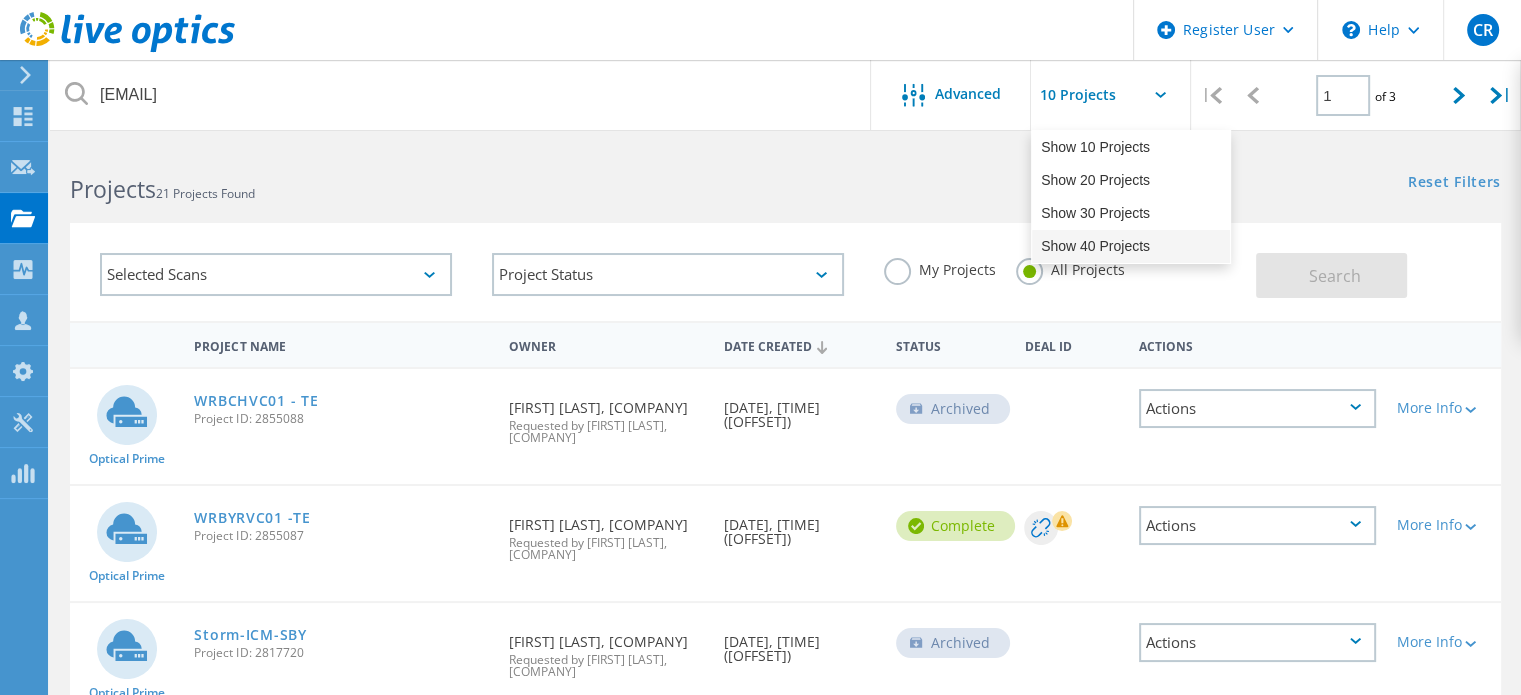 click on "Show 40 Projects" at bounding box center [1131, 246] 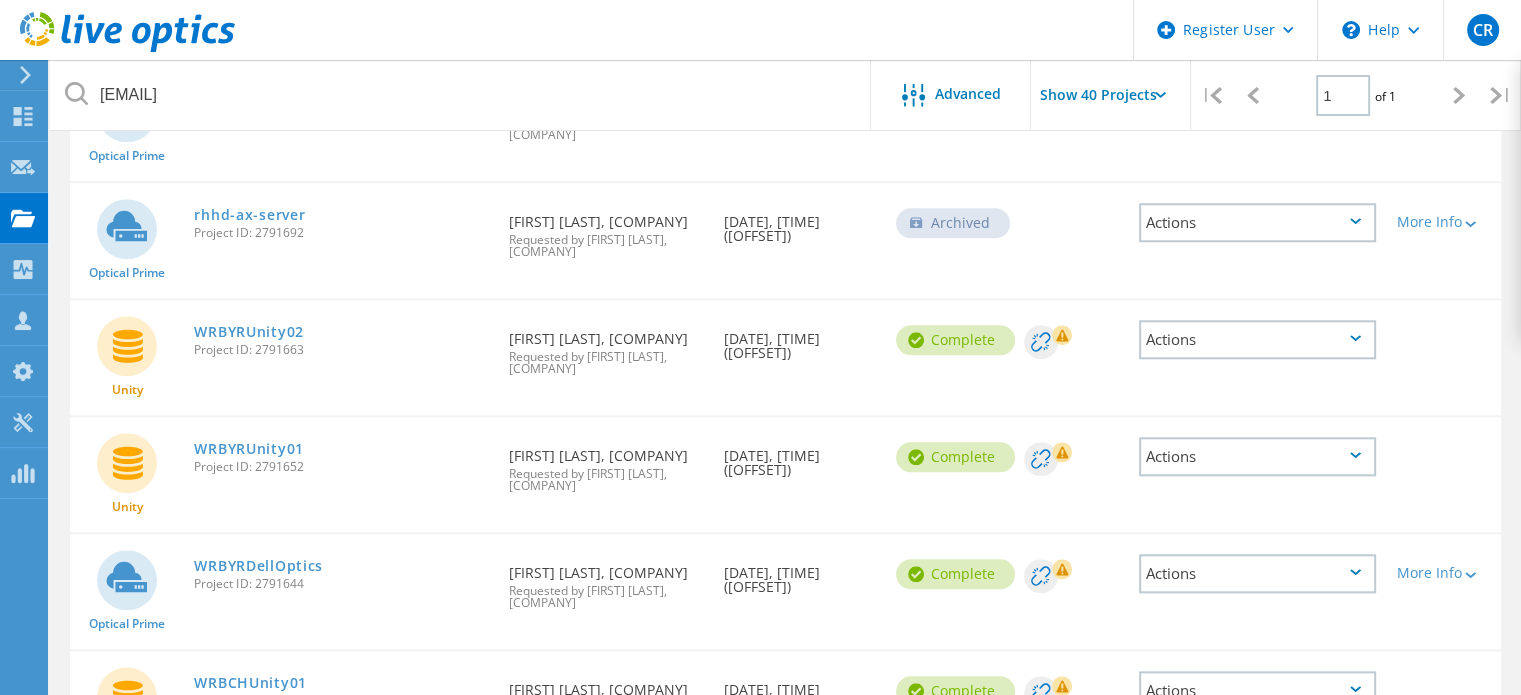 scroll, scrollTop: 1741, scrollLeft: 0, axis: vertical 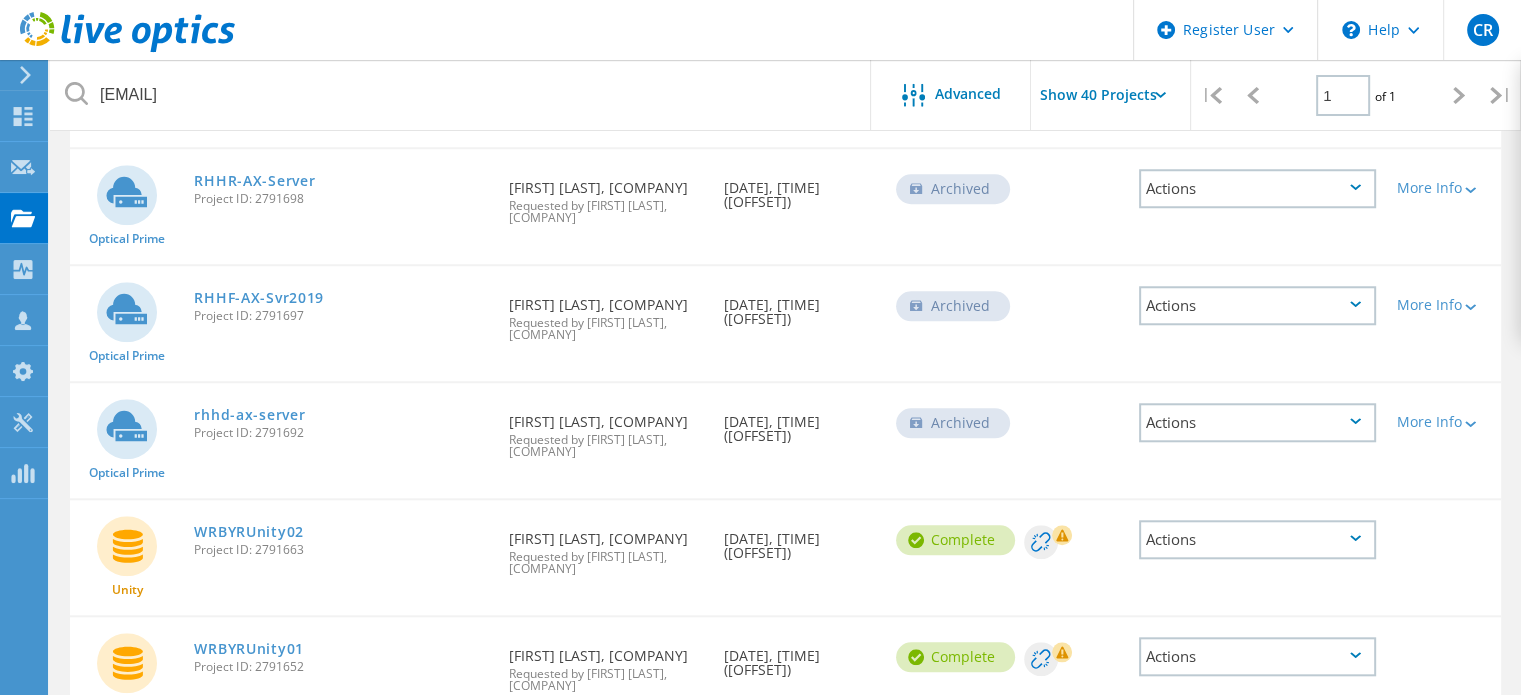 click on "Dashboard   Dashboard   Request Capture   Request Capture   Projects   Projects   Collectors   Collectors   Customers   Customers   My Profile   My Profile   Tools   Tools   PowerSizer   PowerSizer" at bounding box center [-66, 377] 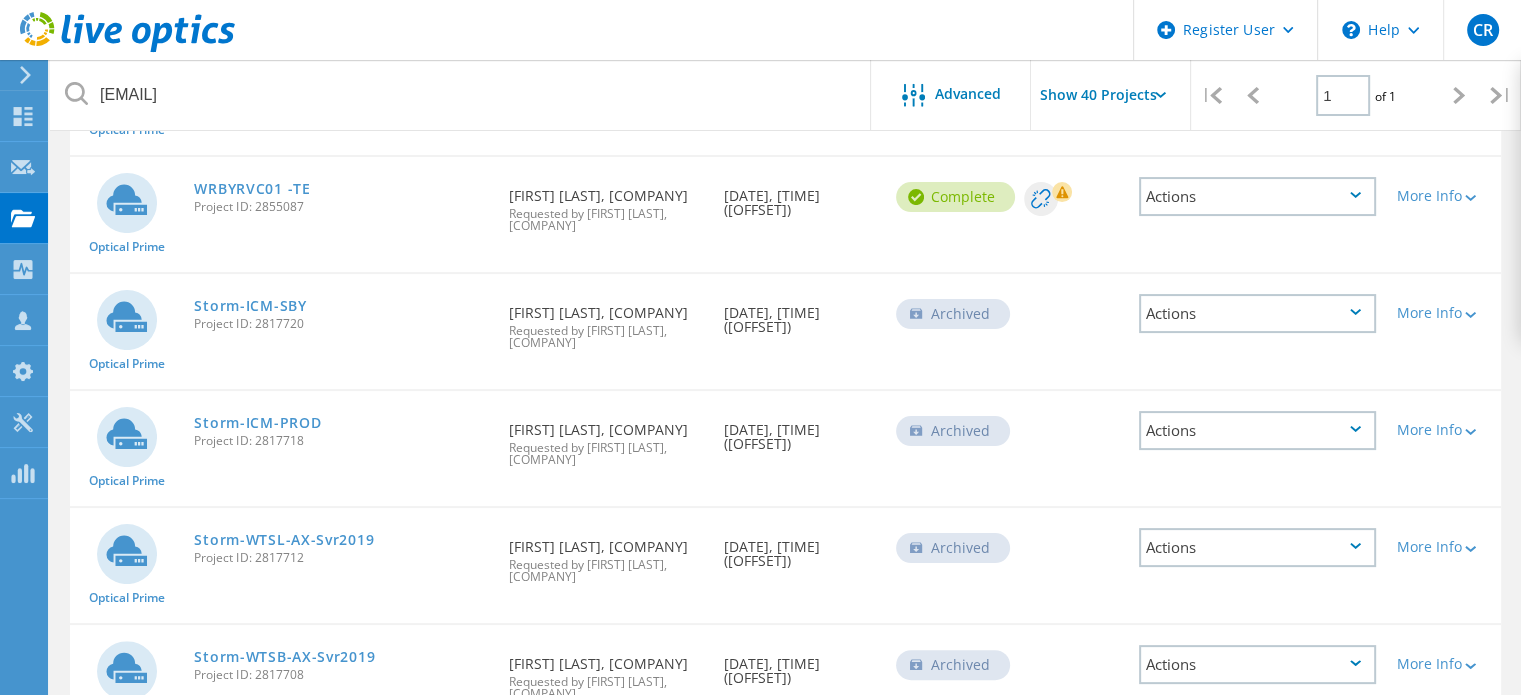 scroll, scrollTop: 341, scrollLeft: 0, axis: vertical 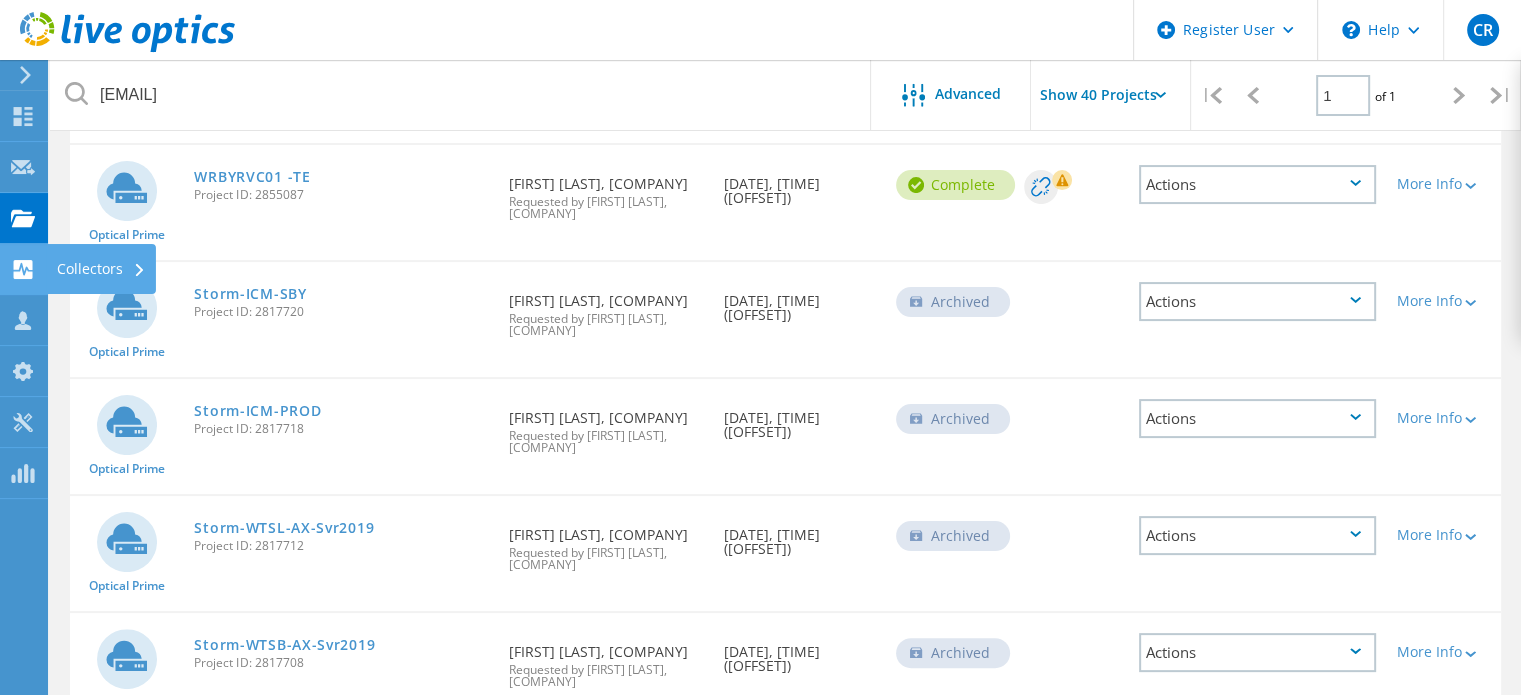 click 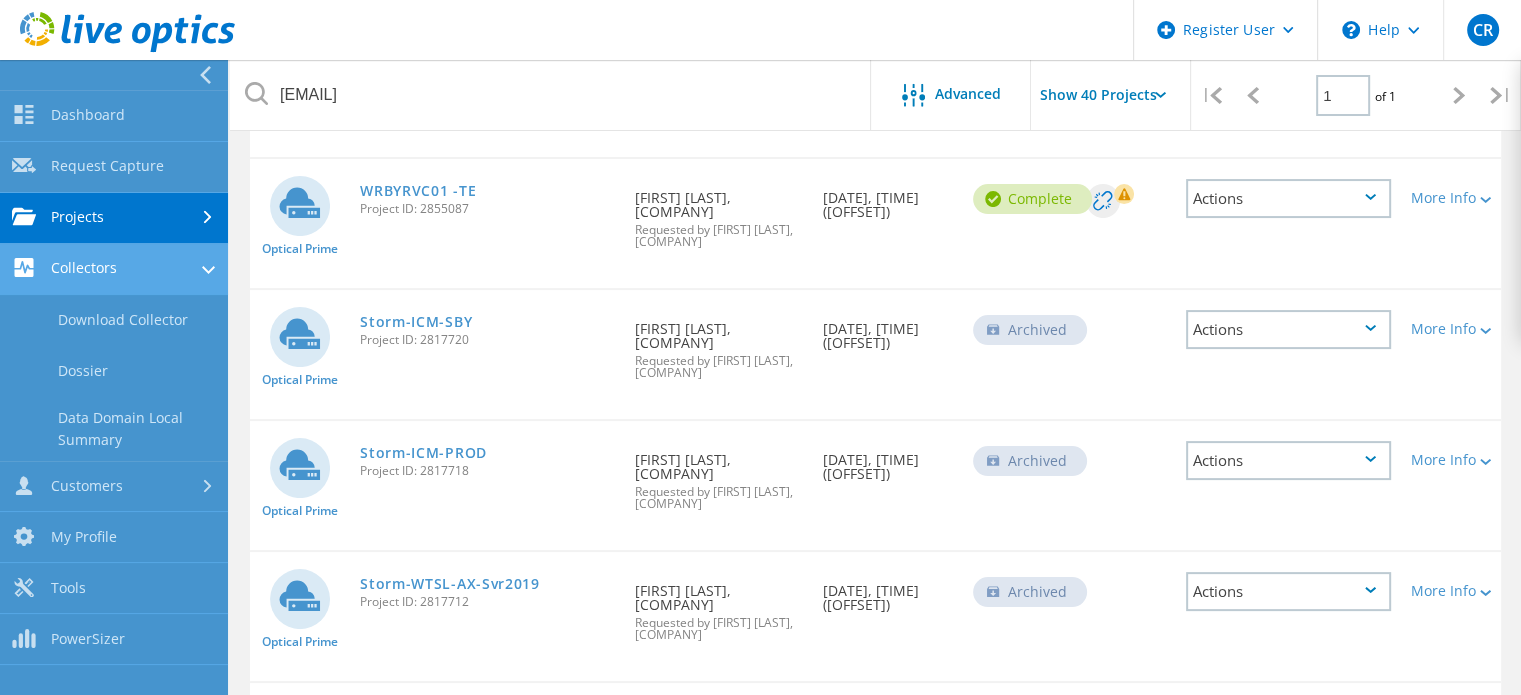 click 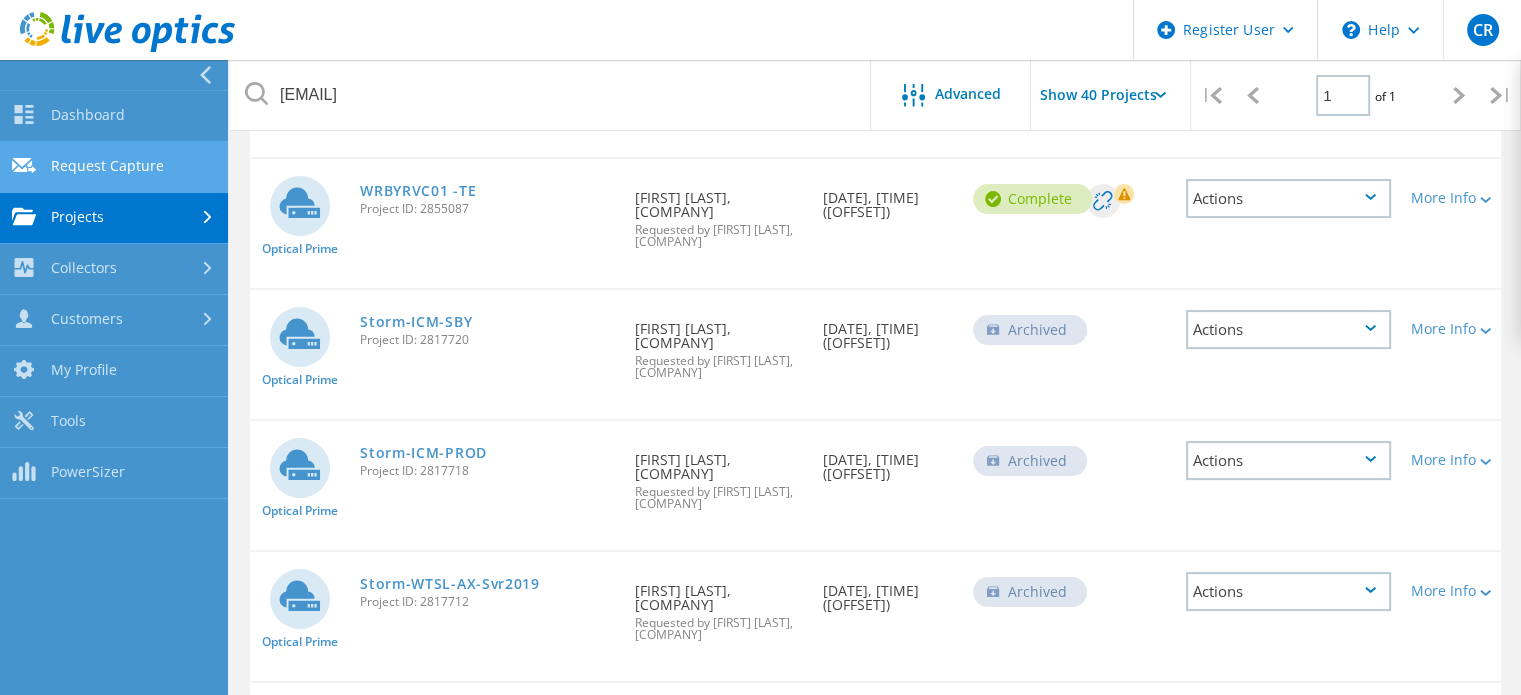 click on "Request Capture" at bounding box center [114, 167] 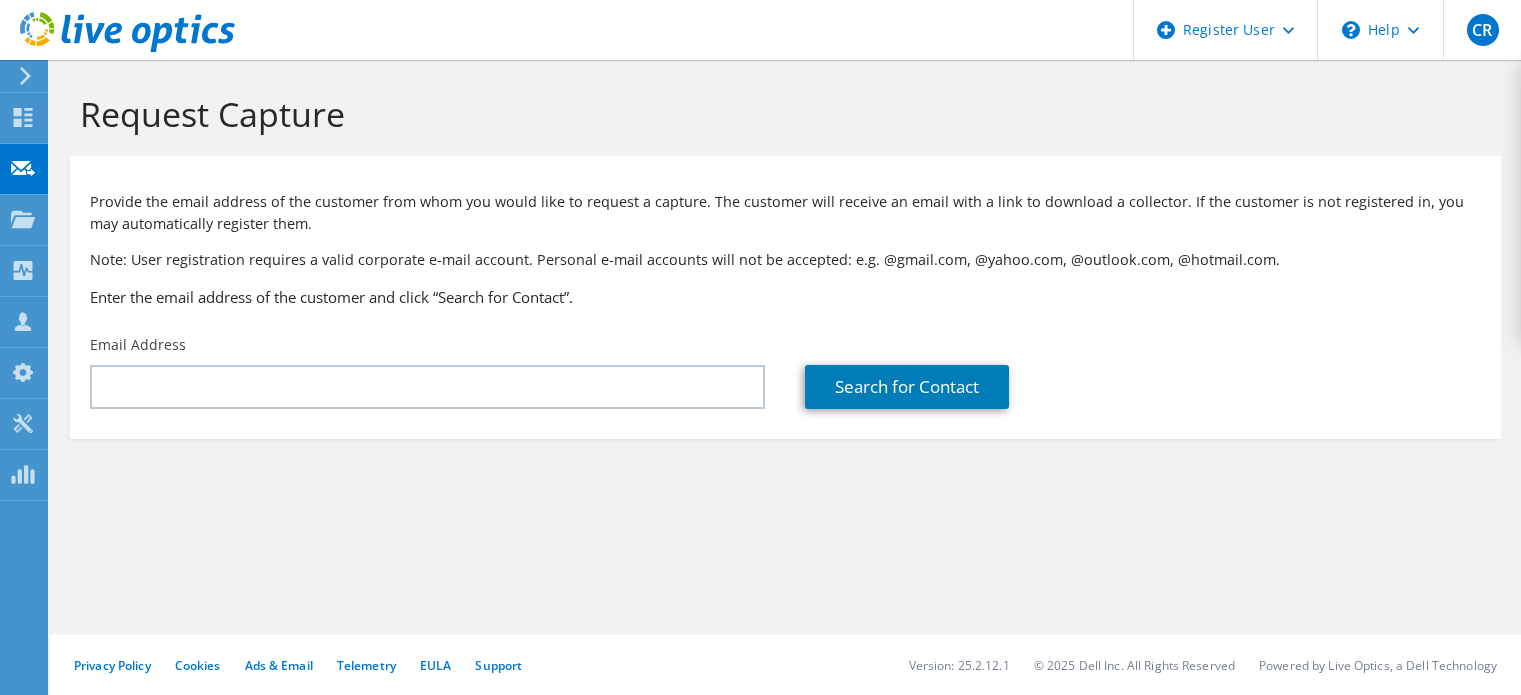 scroll, scrollTop: 0, scrollLeft: 0, axis: both 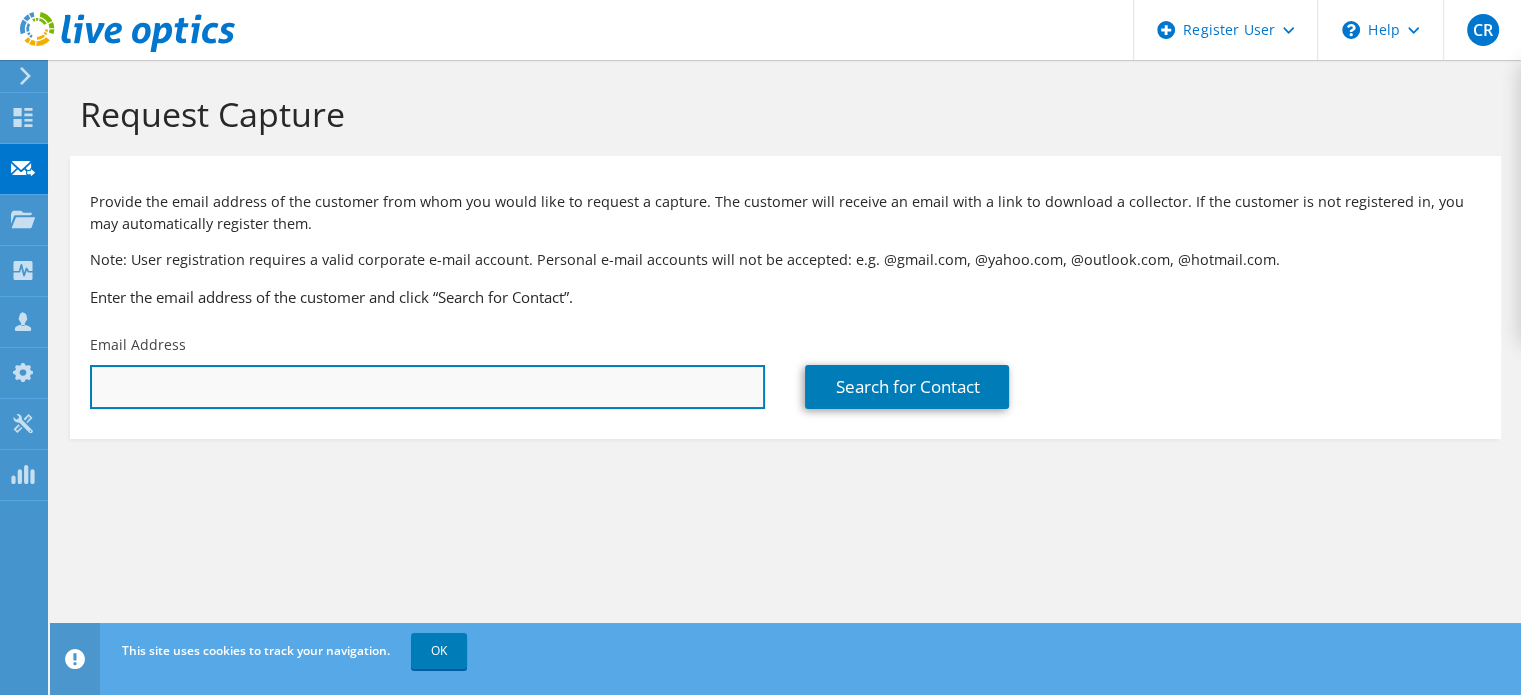 click at bounding box center (427, 387) 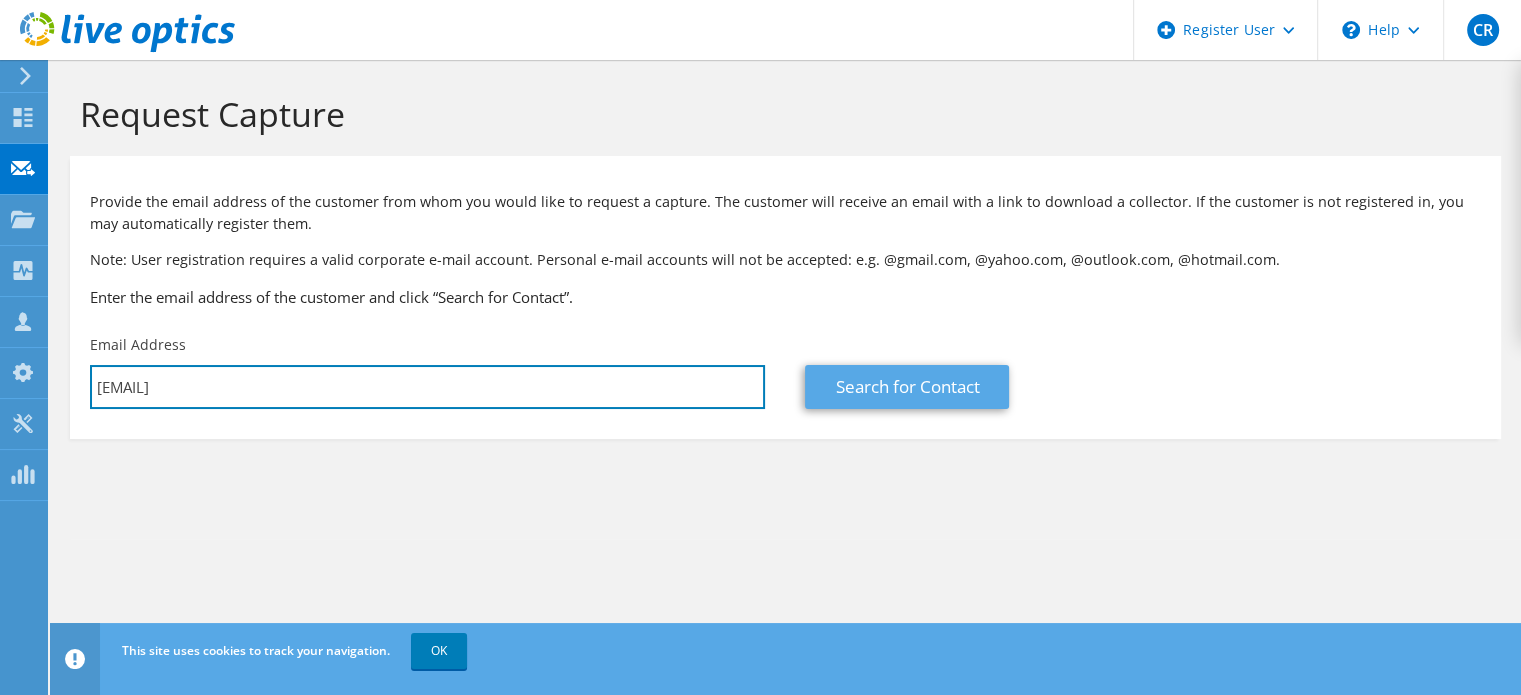type on "[EMAIL]" 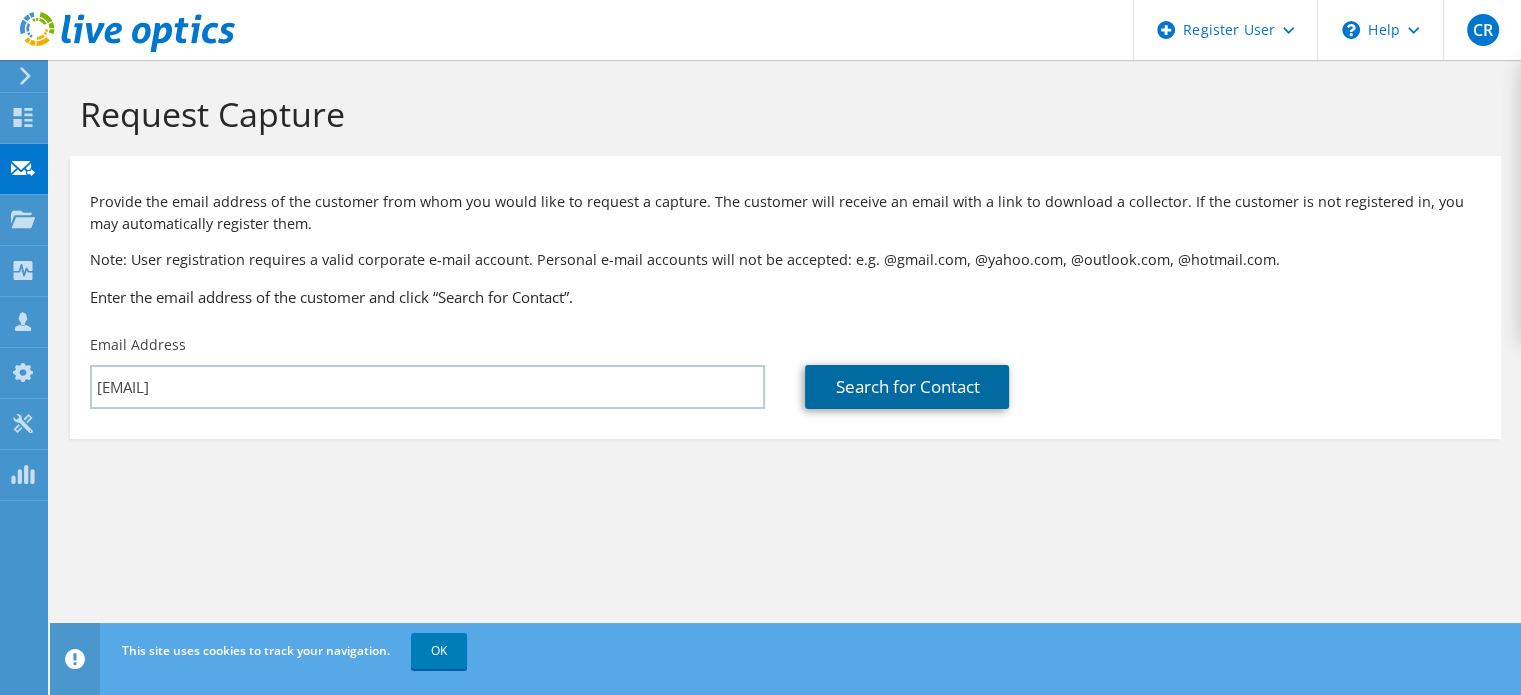click on "Search for Contact" at bounding box center [907, 387] 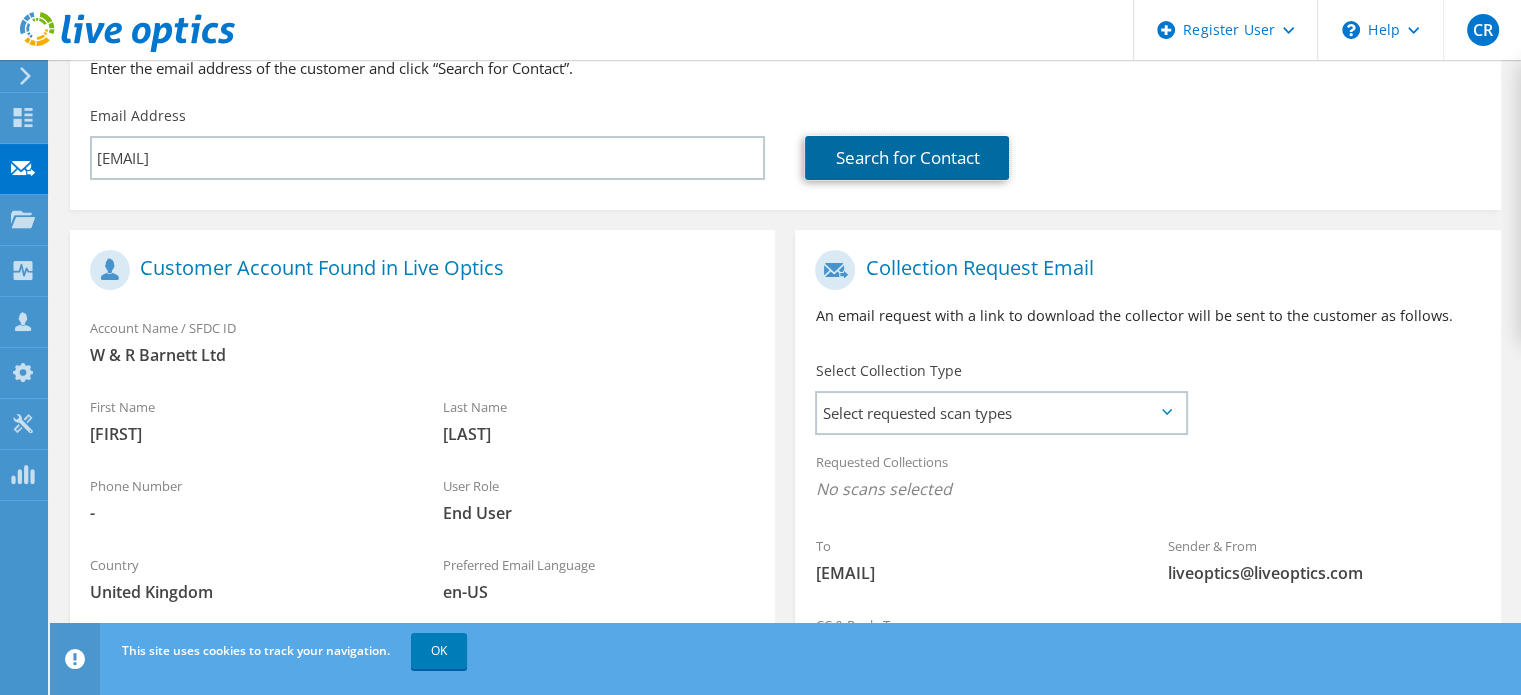 scroll, scrollTop: 421, scrollLeft: 0, axis: vertical 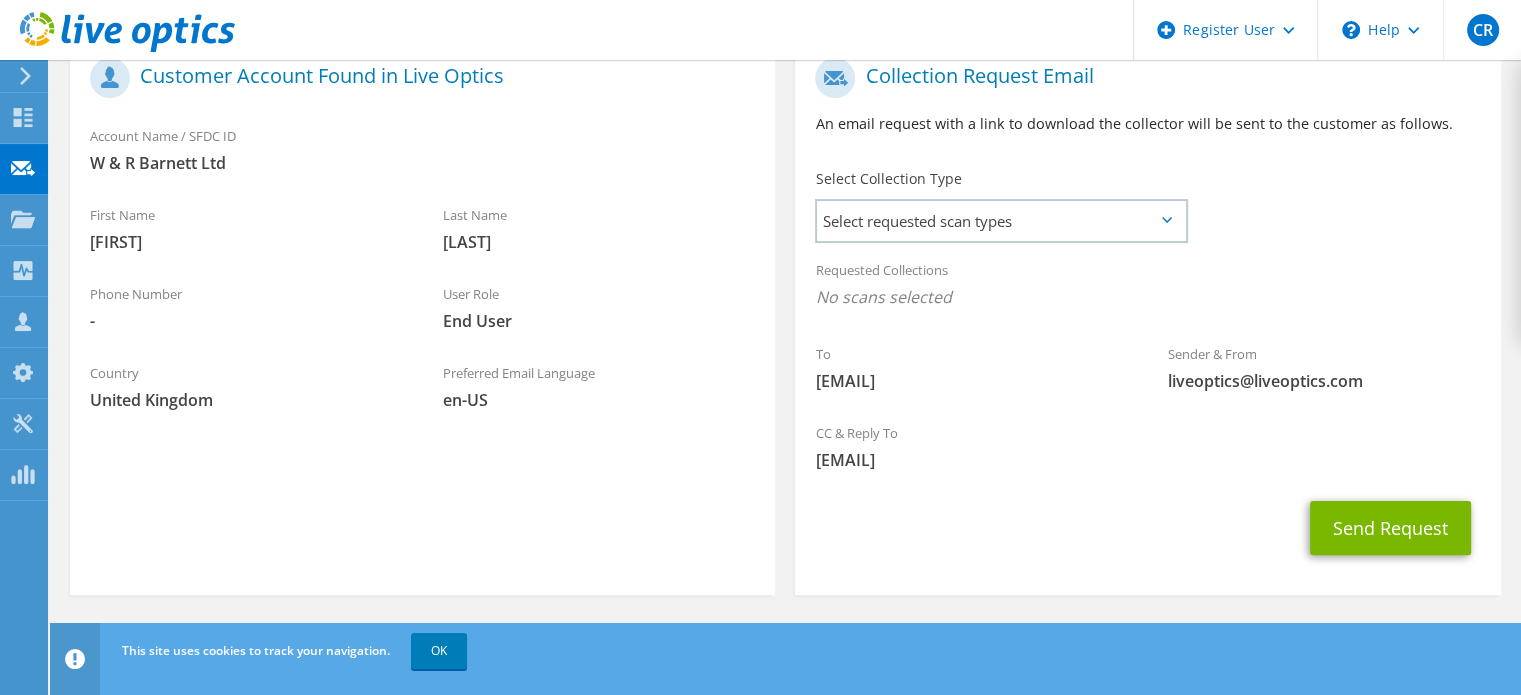 click on "Select Collection Type
Select requested scan types
Server Virtualization
Optical Prime
AWS
Nutanix
RVTools SC" at bounding box center (1001, 204) 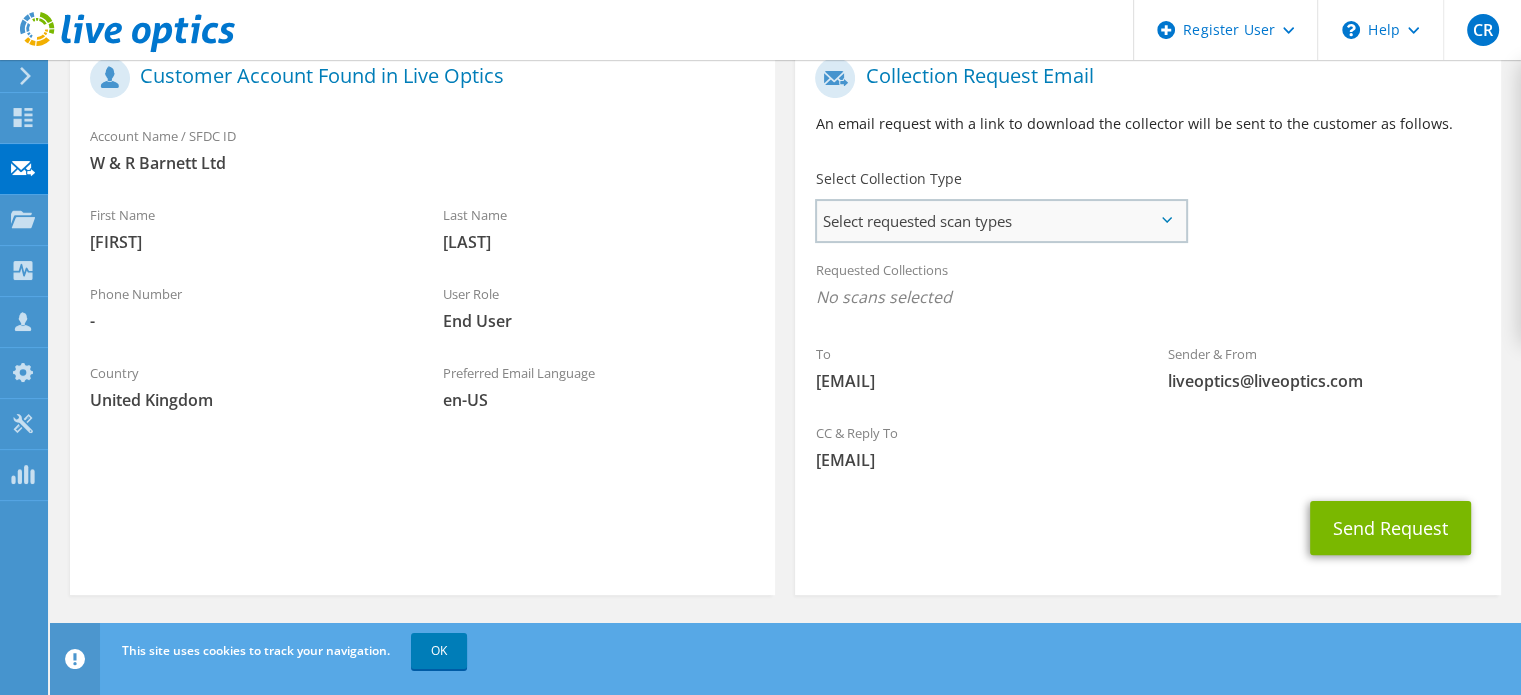 click on "Select requested scan types" at bounding box center [1001, 221] 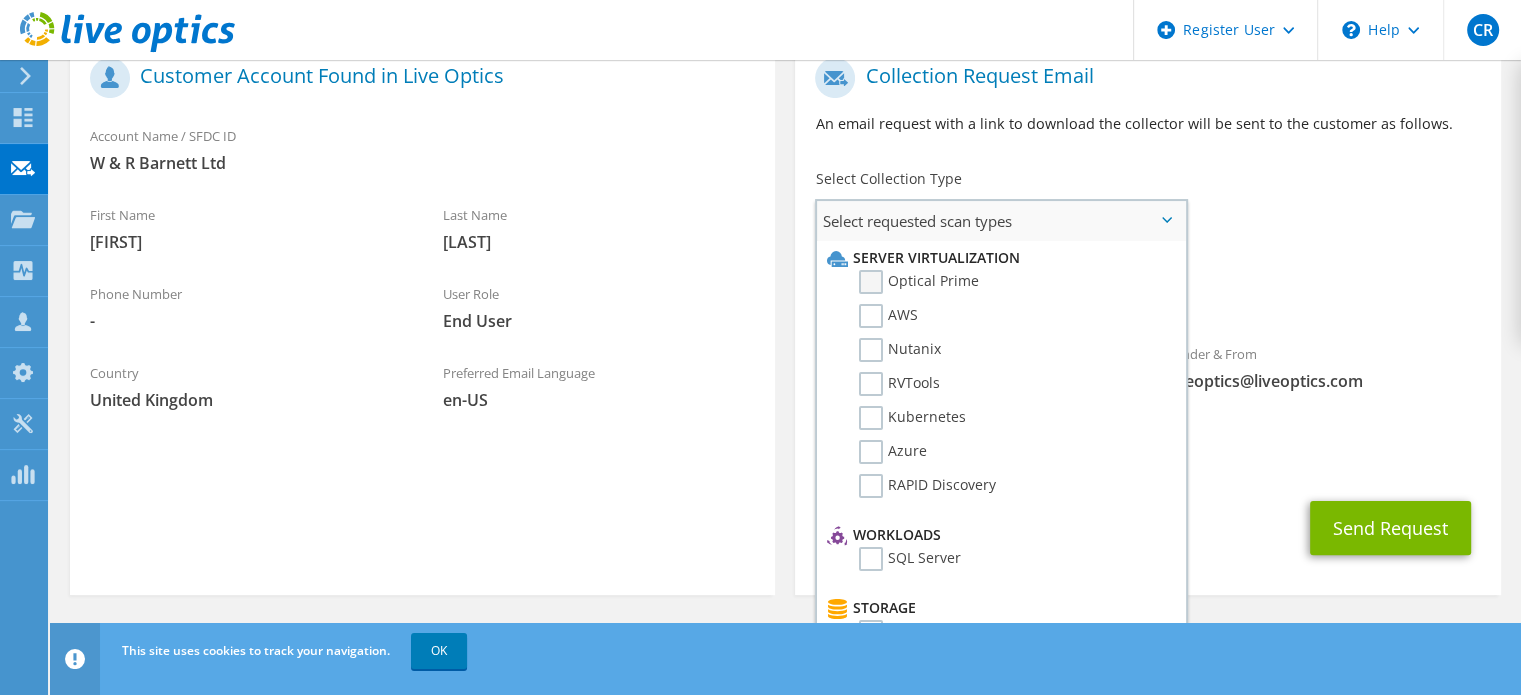 click on "Optical Prime" at bounding box center [919, 282] 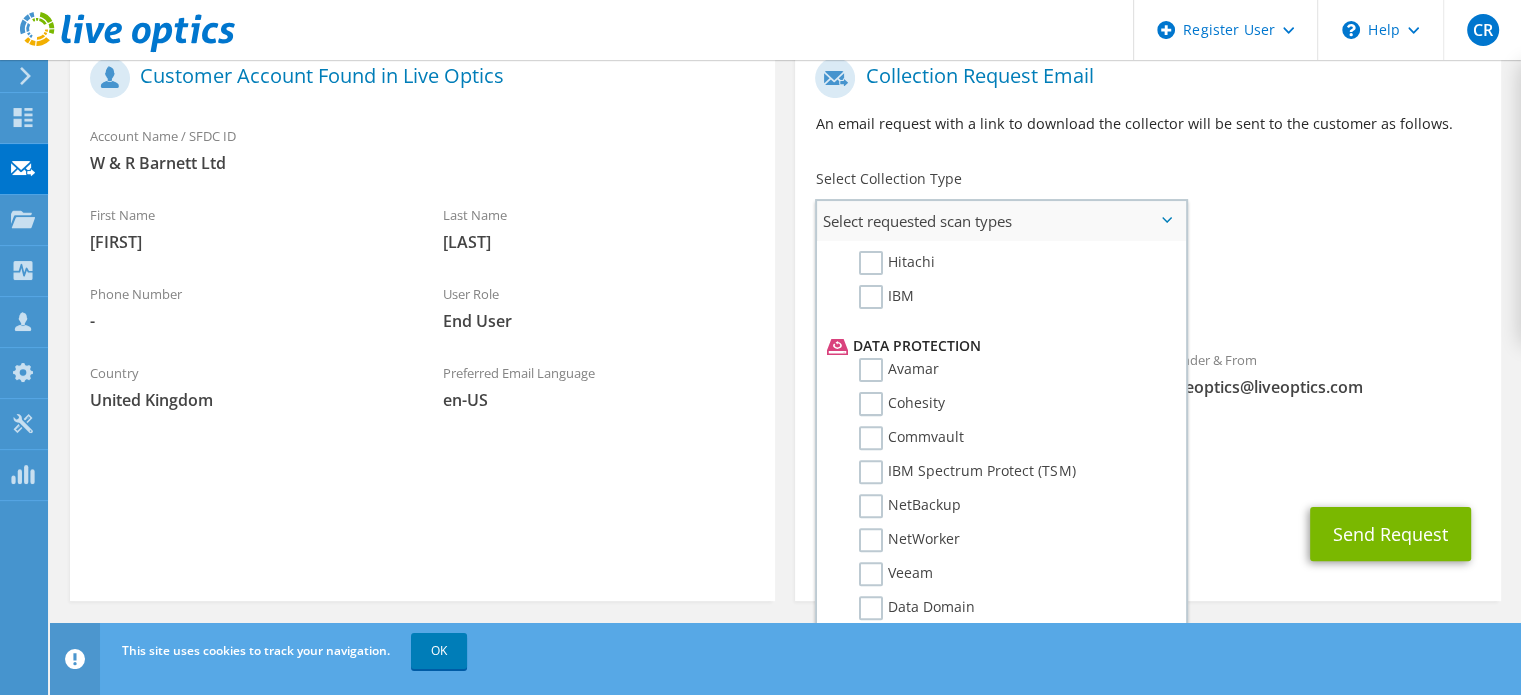 scroll, scrollTop: 857, scrollLeft: 0, axis: vertical 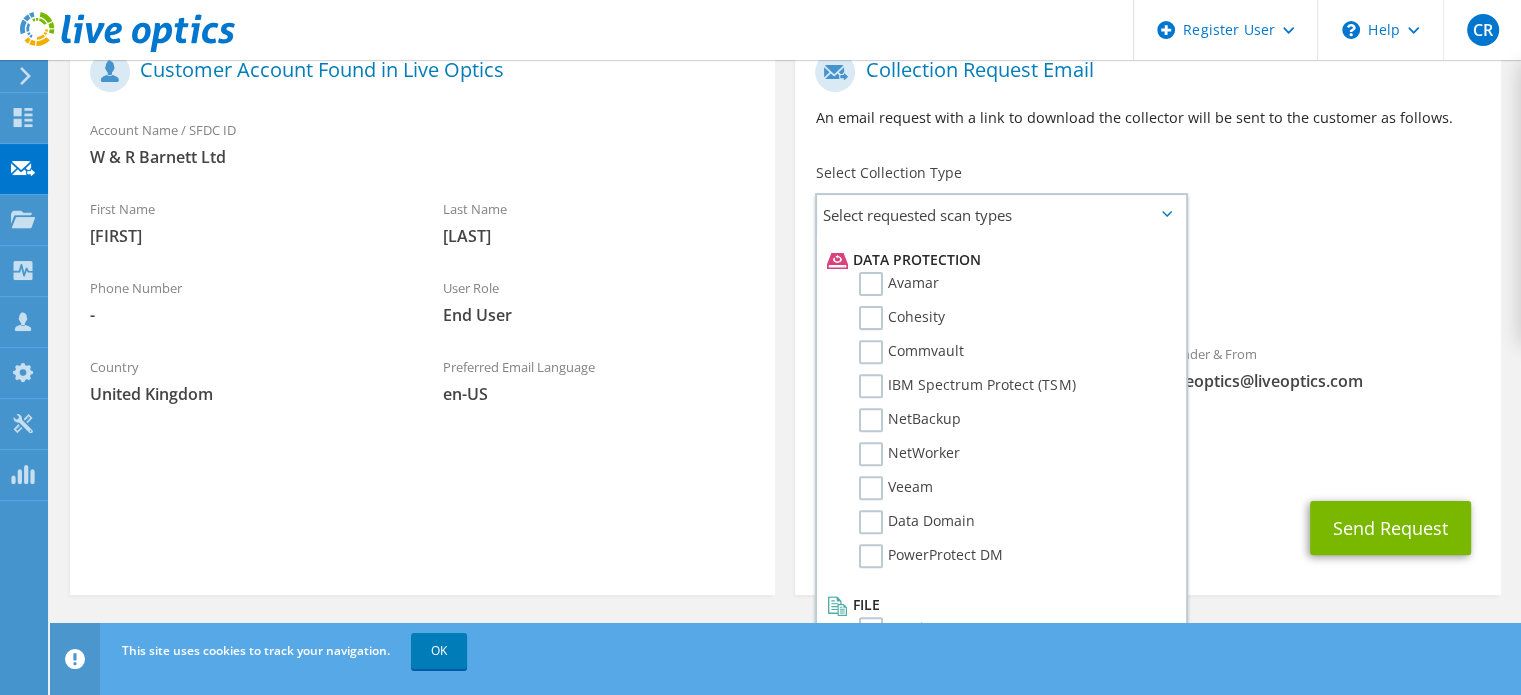 click on "[EMAIL]" at bounding box center [1147, 460] 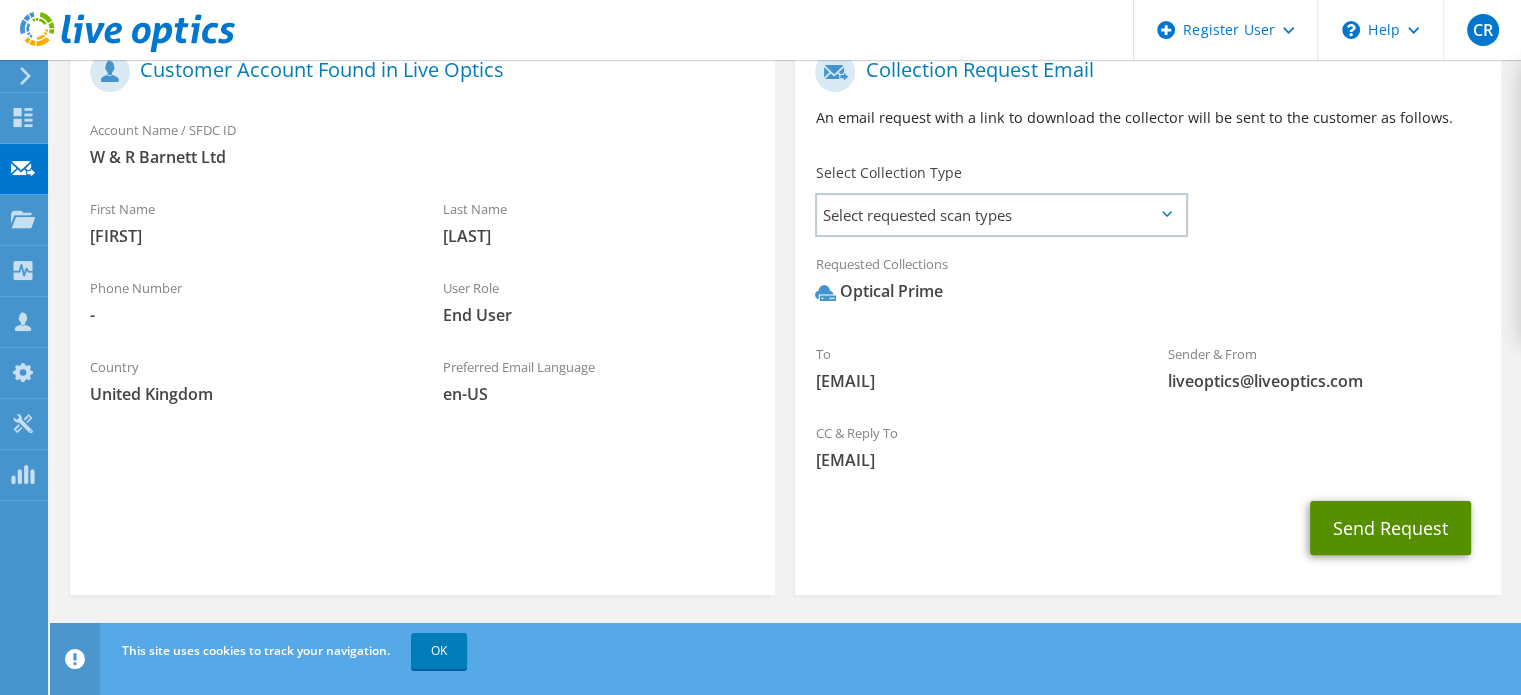 click on "Send Request" at bounding box center (1390, 528) 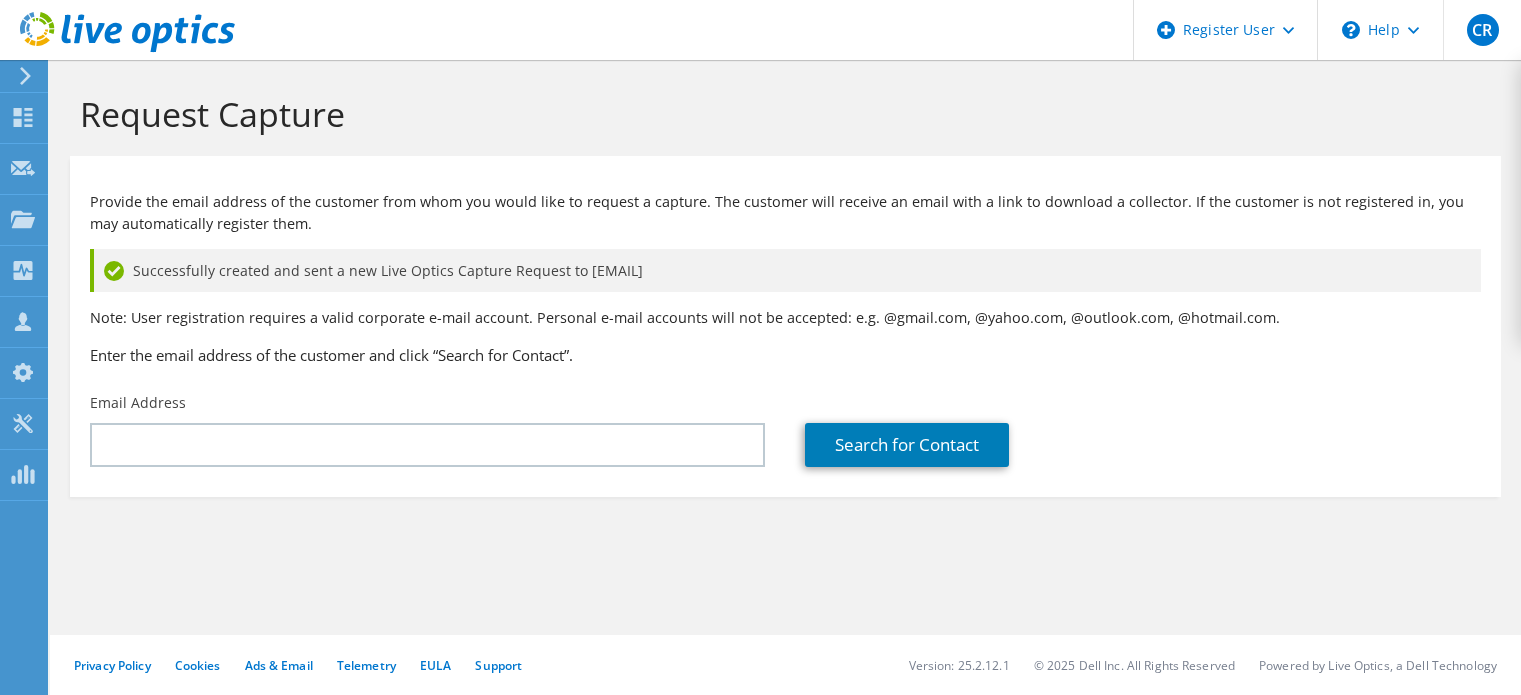 scroll, scrollTop: 0, scrollLeft: 0, axis: both 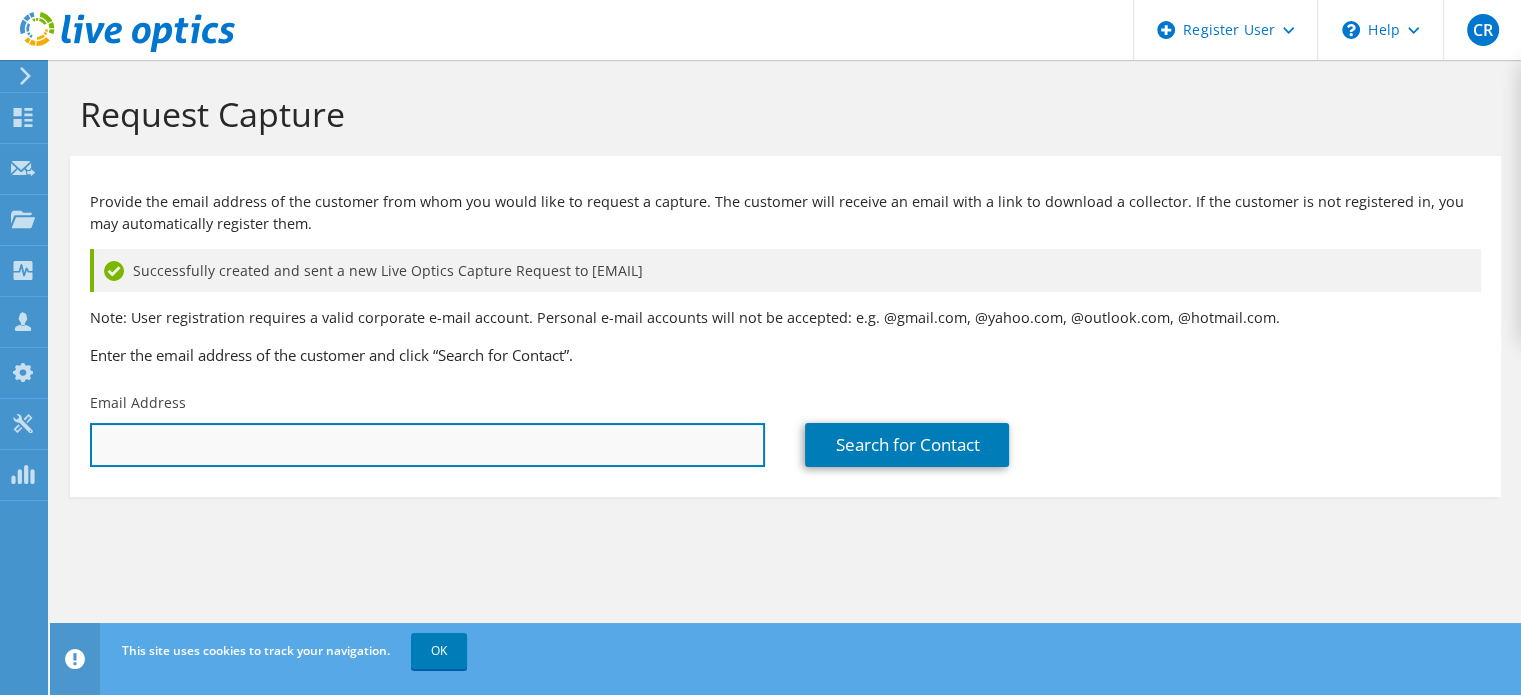 click at bounding box center [427, 445] 